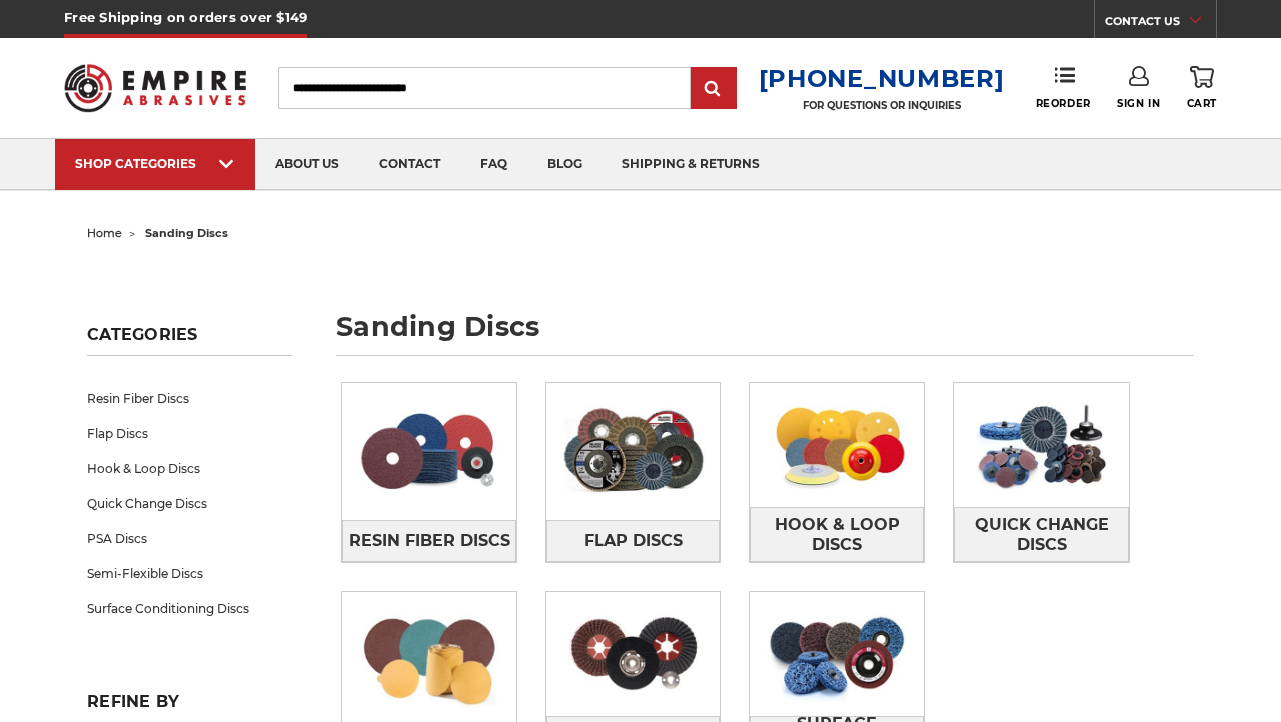 scroll, scrollTop: 0, scrollLeft: 0, axis: both 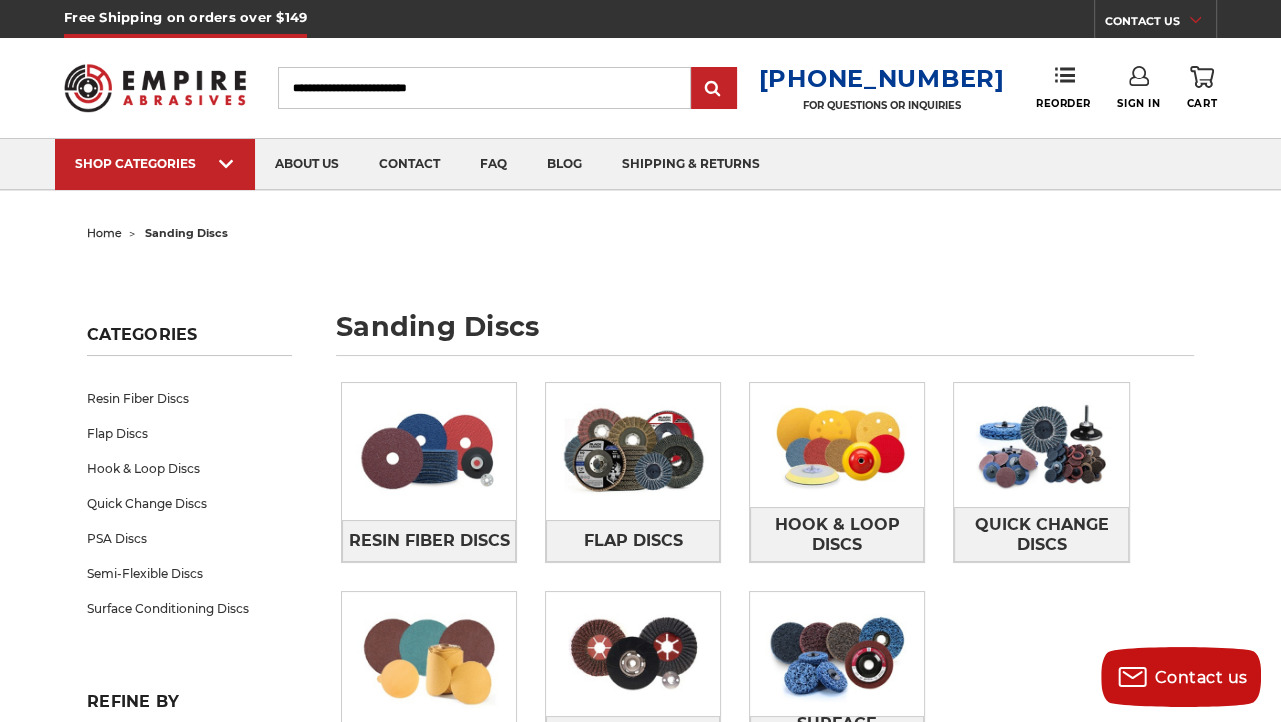 click on "Search" at bounding box center (484, 88) 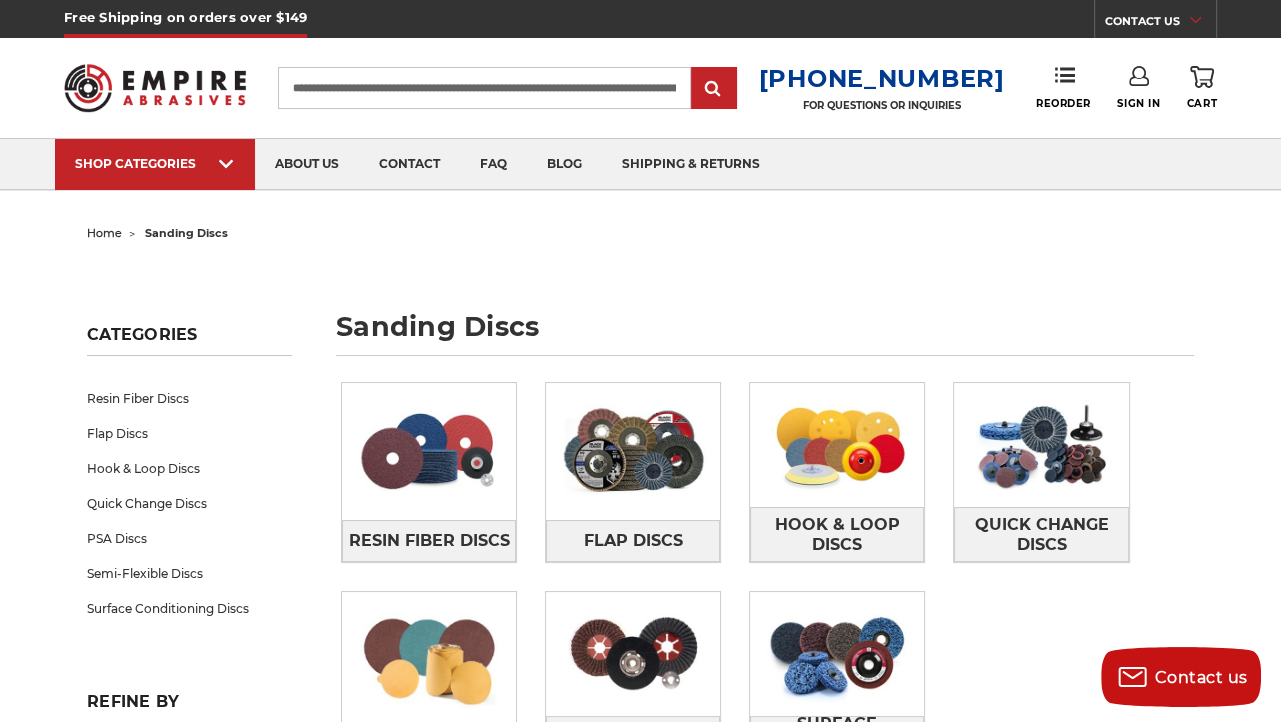 scroll, scrollTop: 0, scrollLeft: 174, axis: horizontal 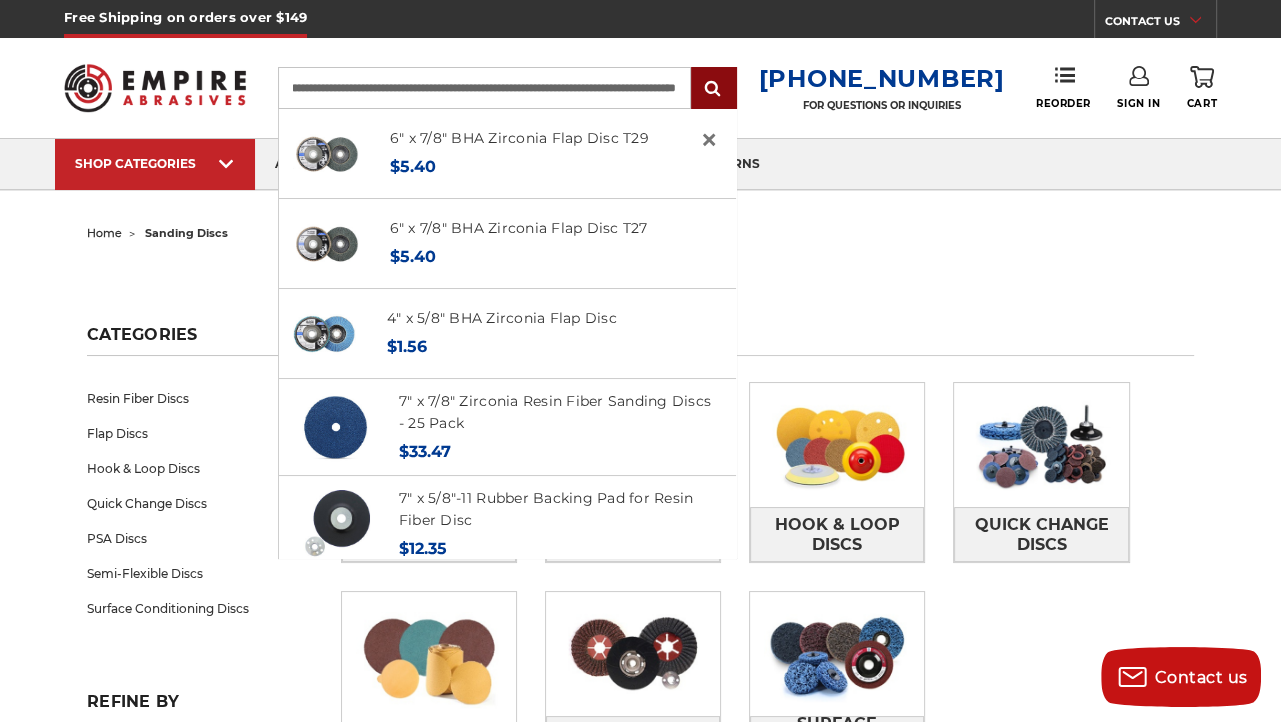 type on "**********" 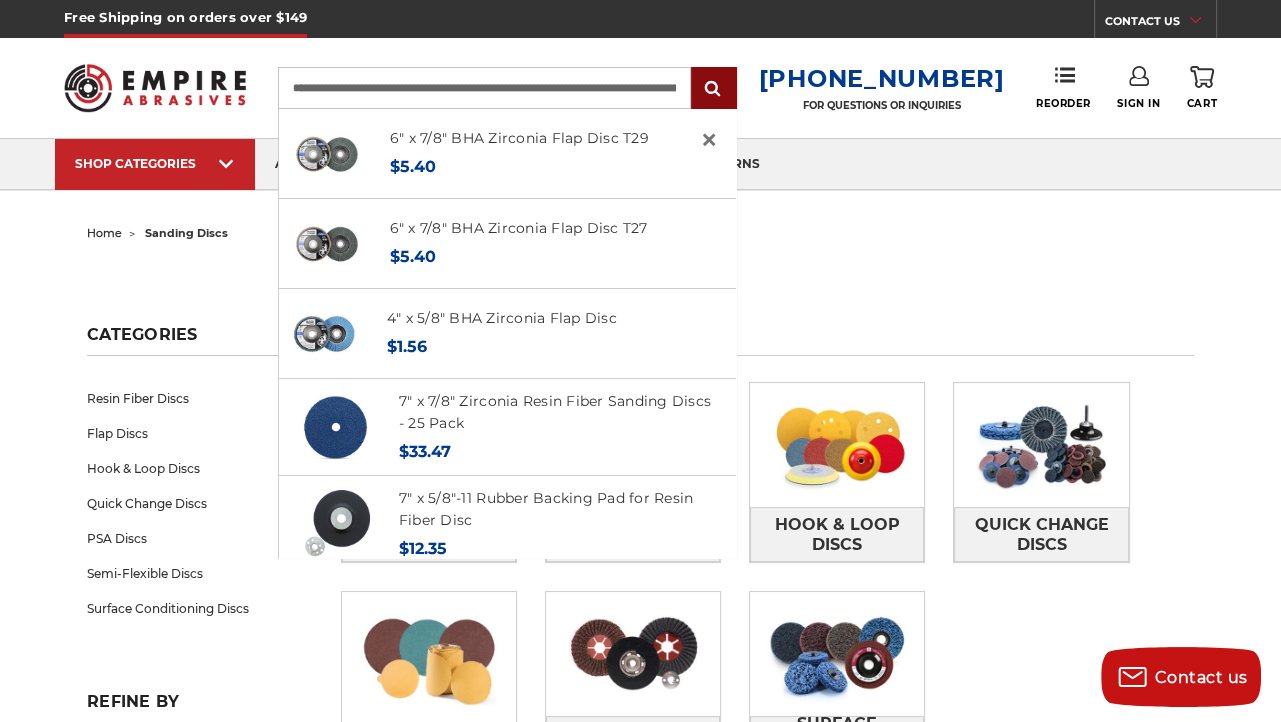 click at bounding box center [714, 89] 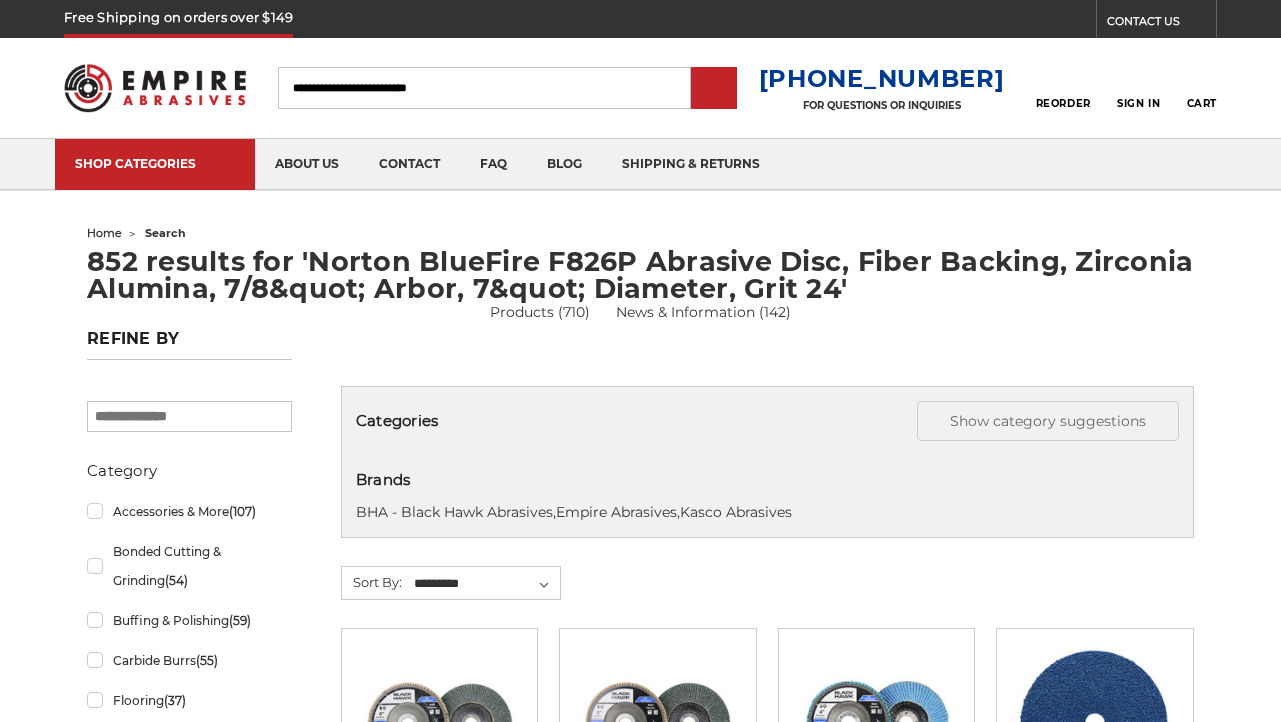 scroll, scrollTop: 0, scrollLeft: 0, axis: both 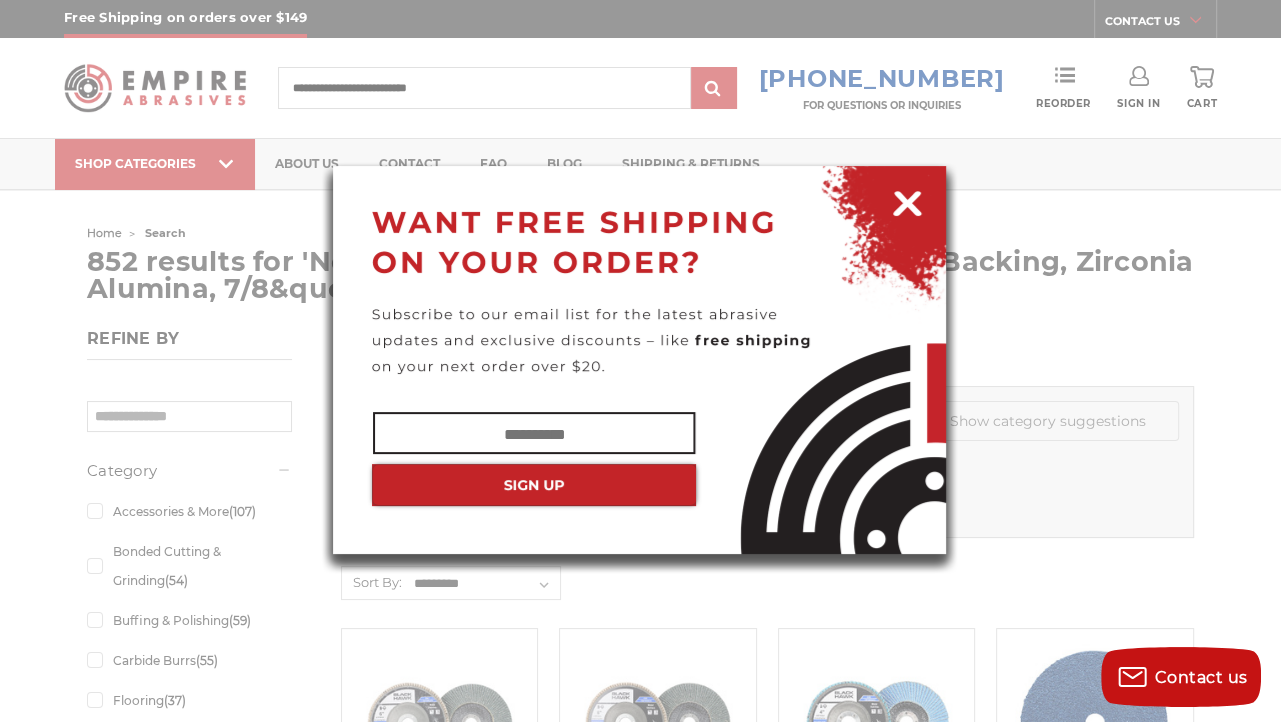 click at bounding box center (534, 434) 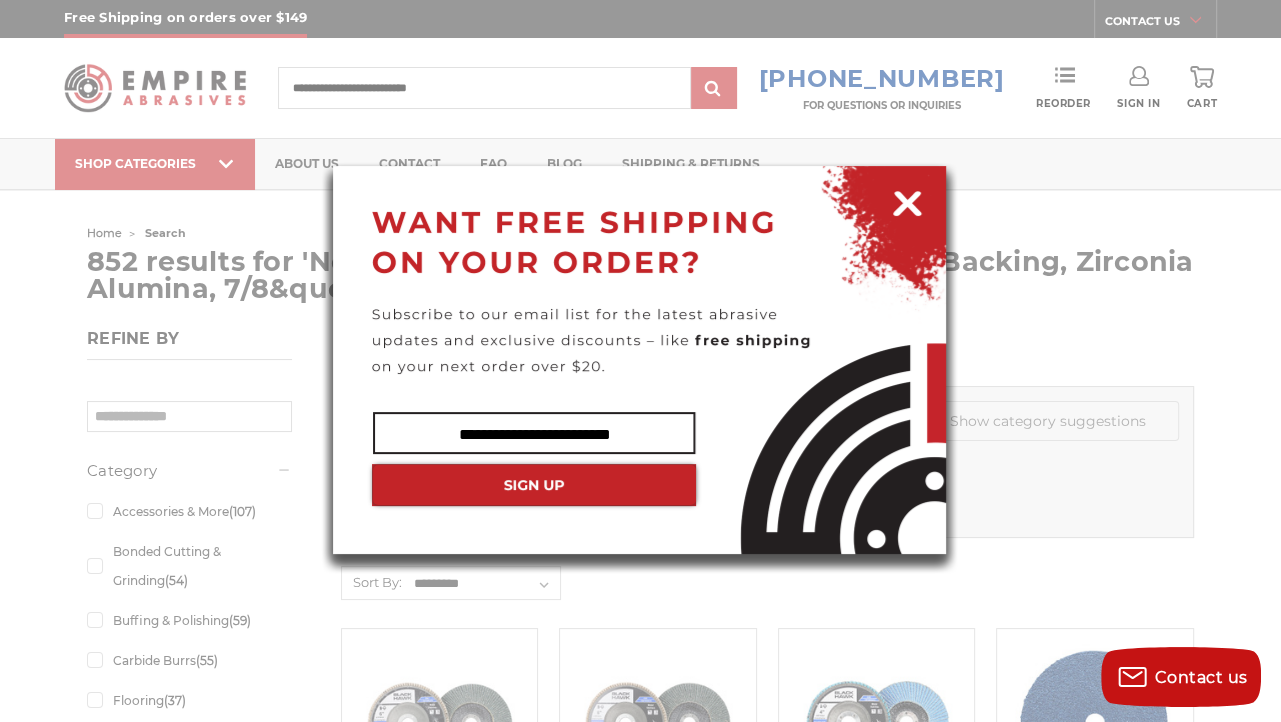 click at bounding box center [534, 485] 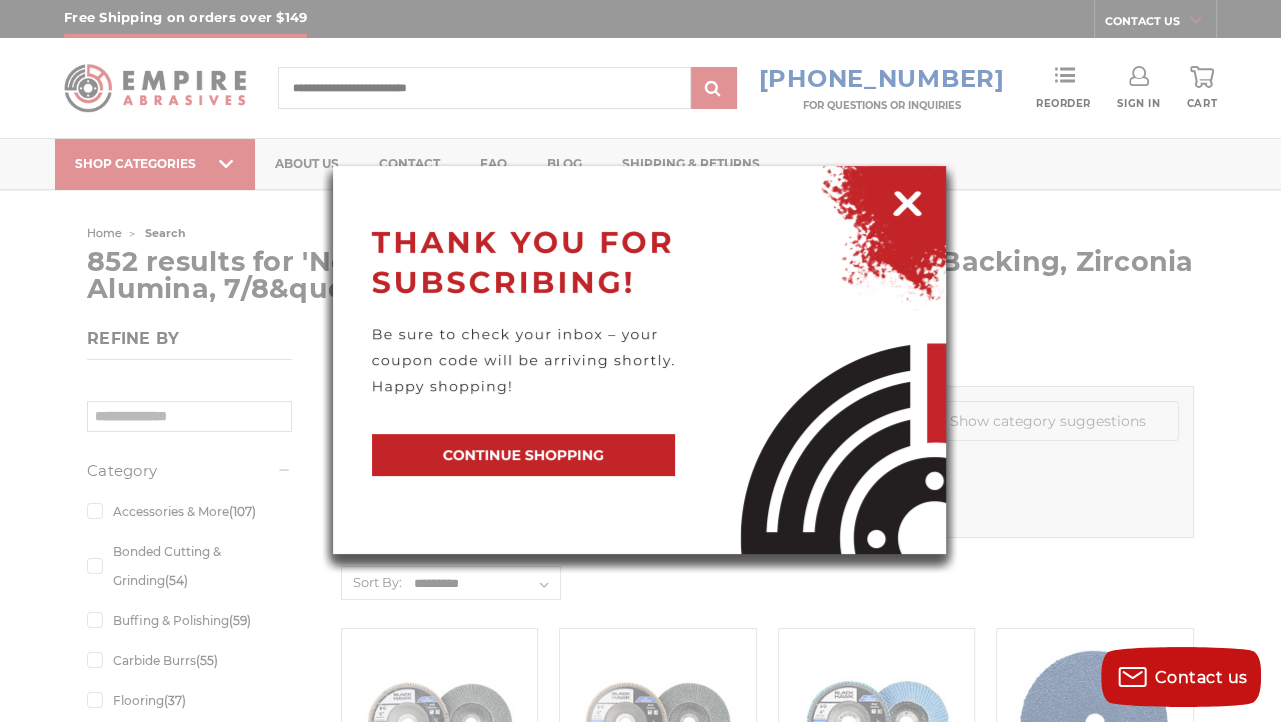 click at bounding box center (523, 455) 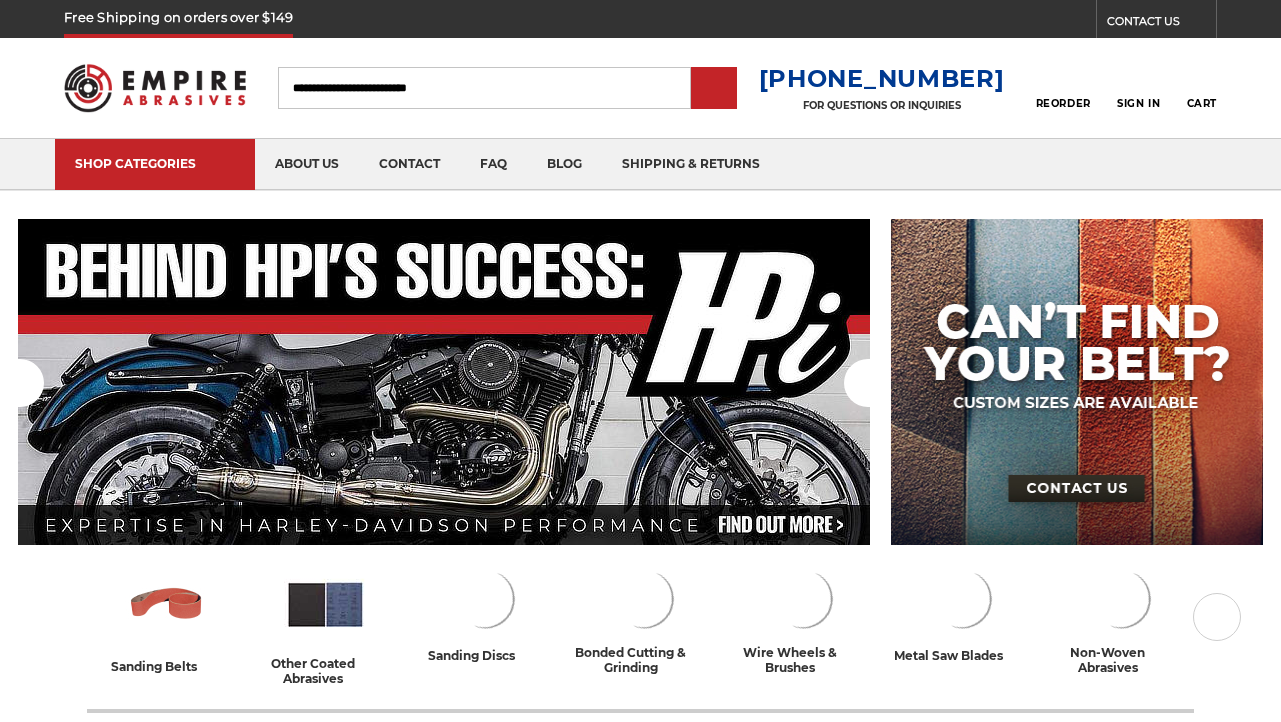 scroll, scrollTop: 0, scrollLeft: 0, axis: both 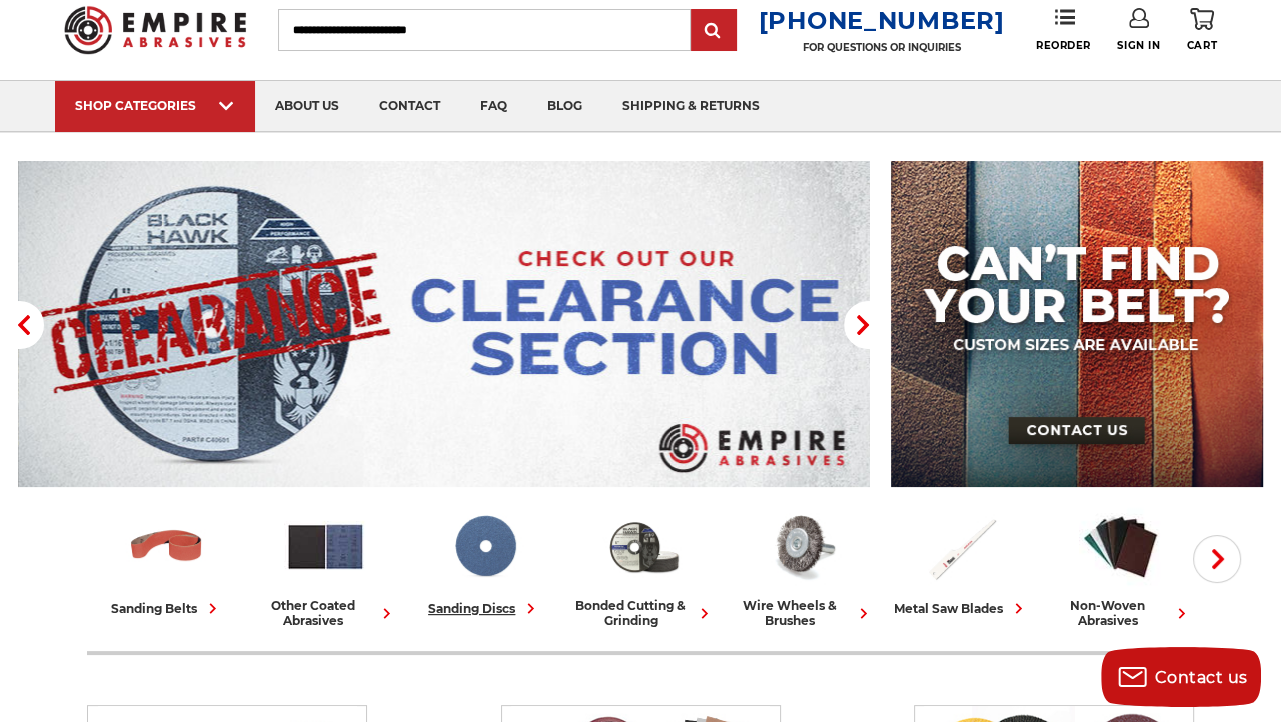 click at bounding box center [484, 546] 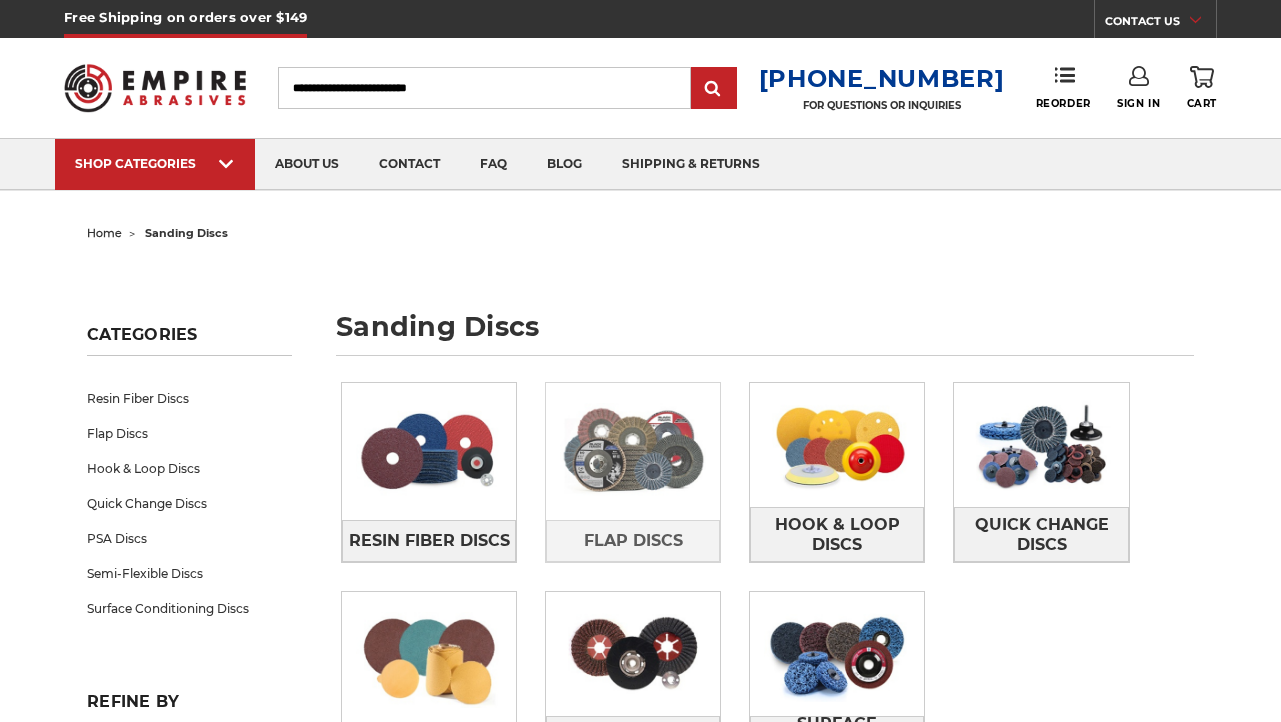 scroll, scrollTop: 0, scrollLeft: 0, axis: both 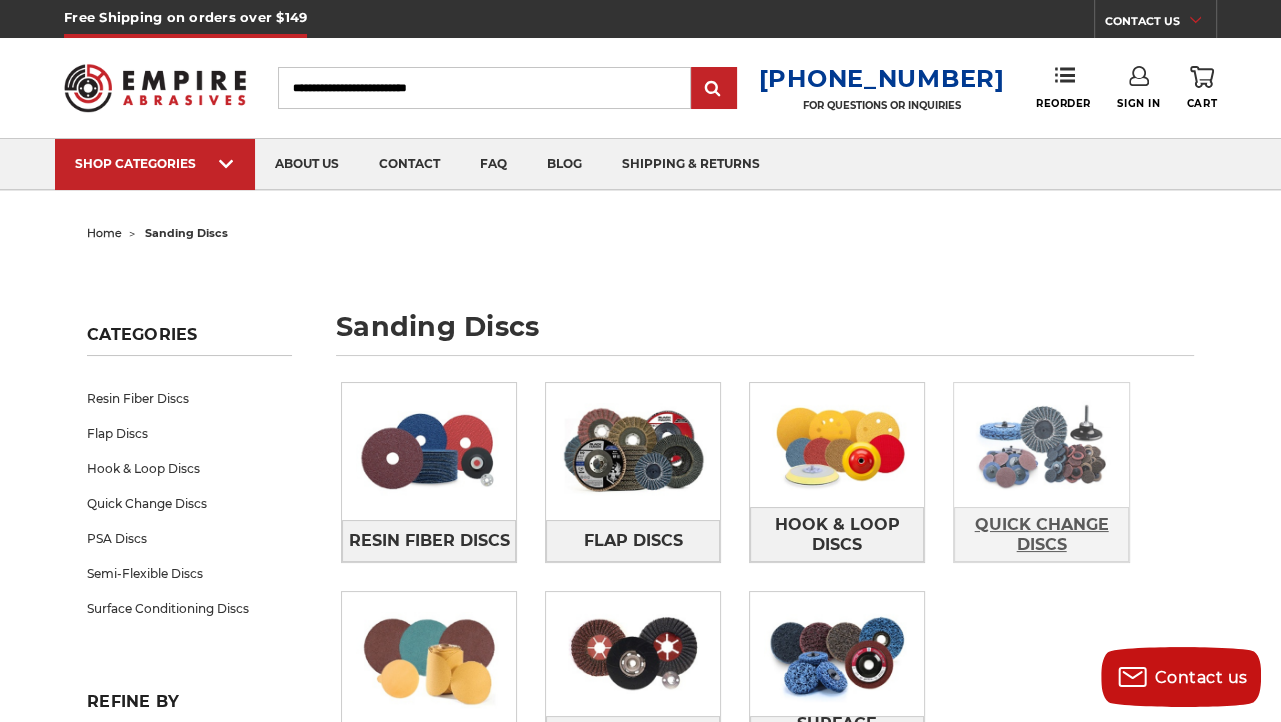 click on "Quick Change Discs" at bounding box center (1041, 535) 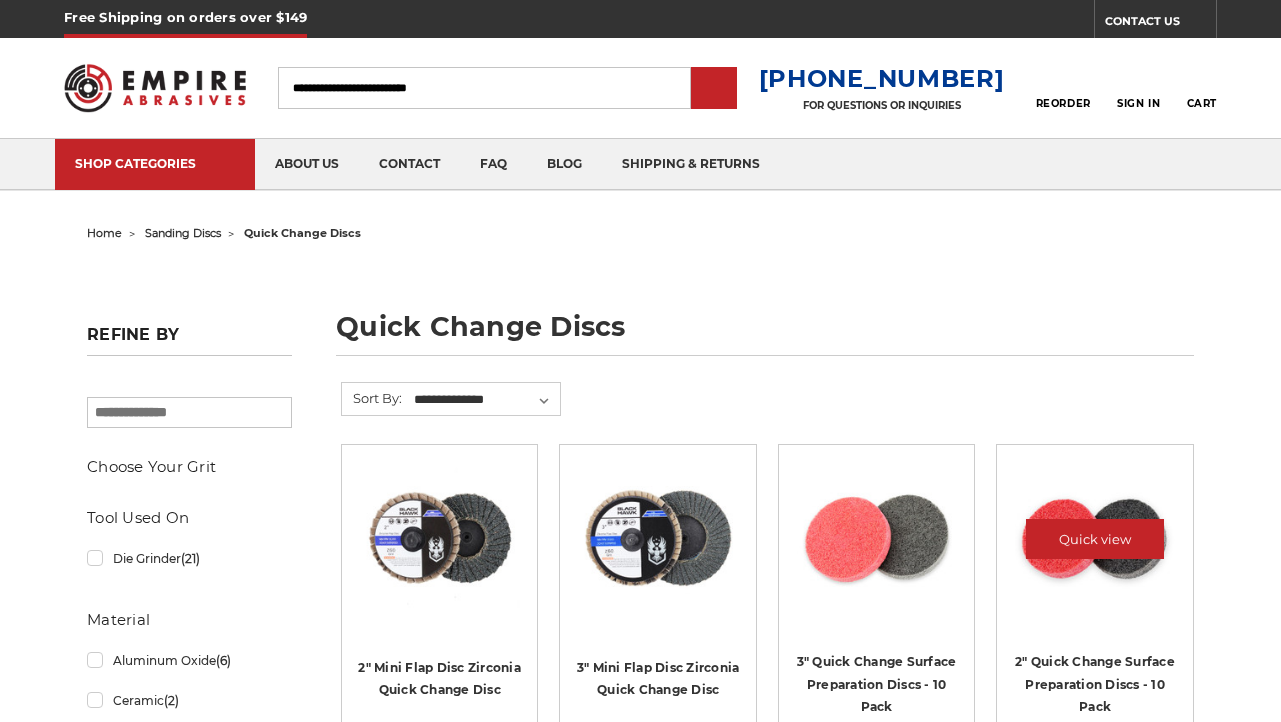 scroll, scrollTop: 0, scrollLeft: 0, axis: both 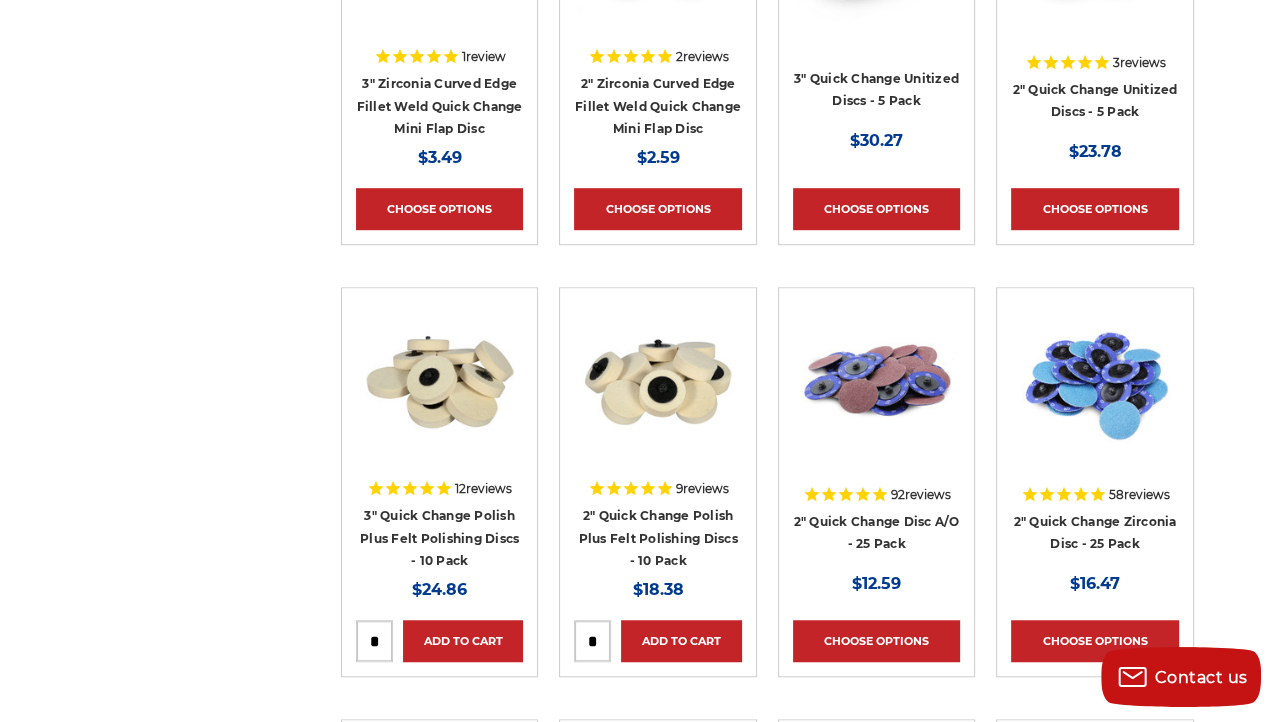 click on "2" Quick Change Zirconia Disc - 25 Pack" at bounding box center [1094, 538] 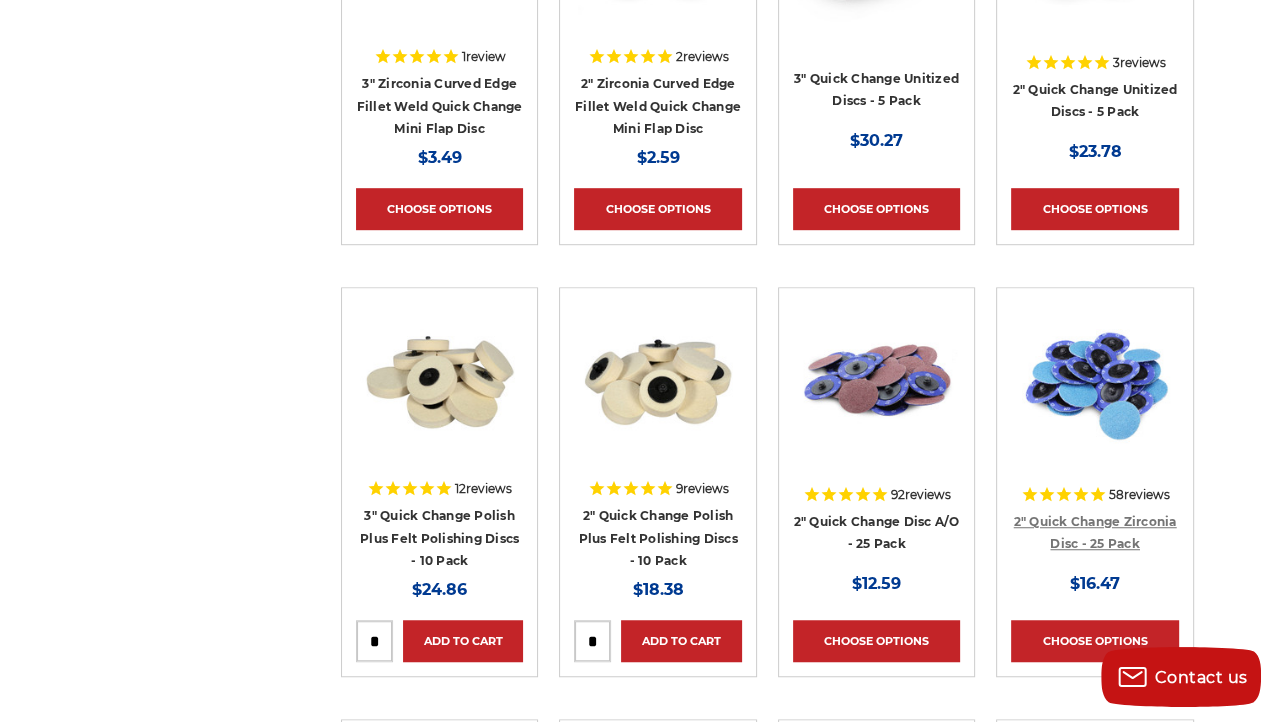 click on "2" Quick Change Zirconia Disc - 25 Pack" at bounding box center [1095, 533] 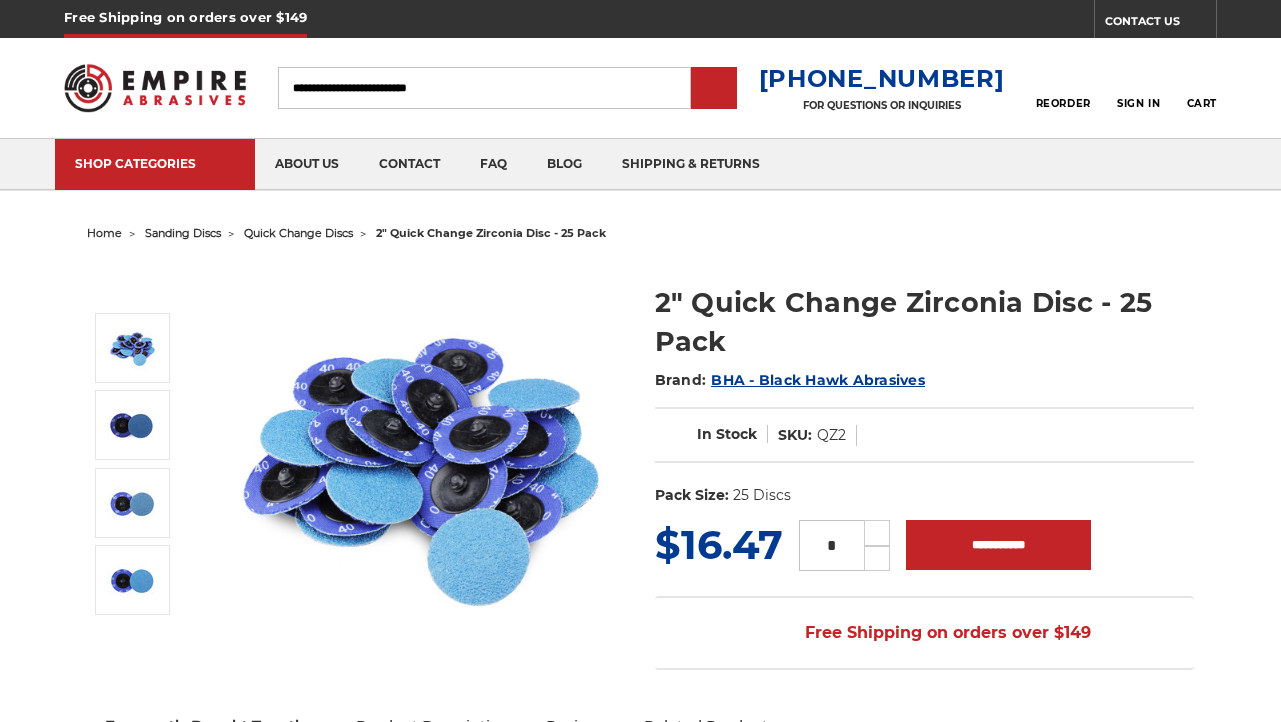 scroll, scrollTop: 0, scrollLeft: 0, axis: both 